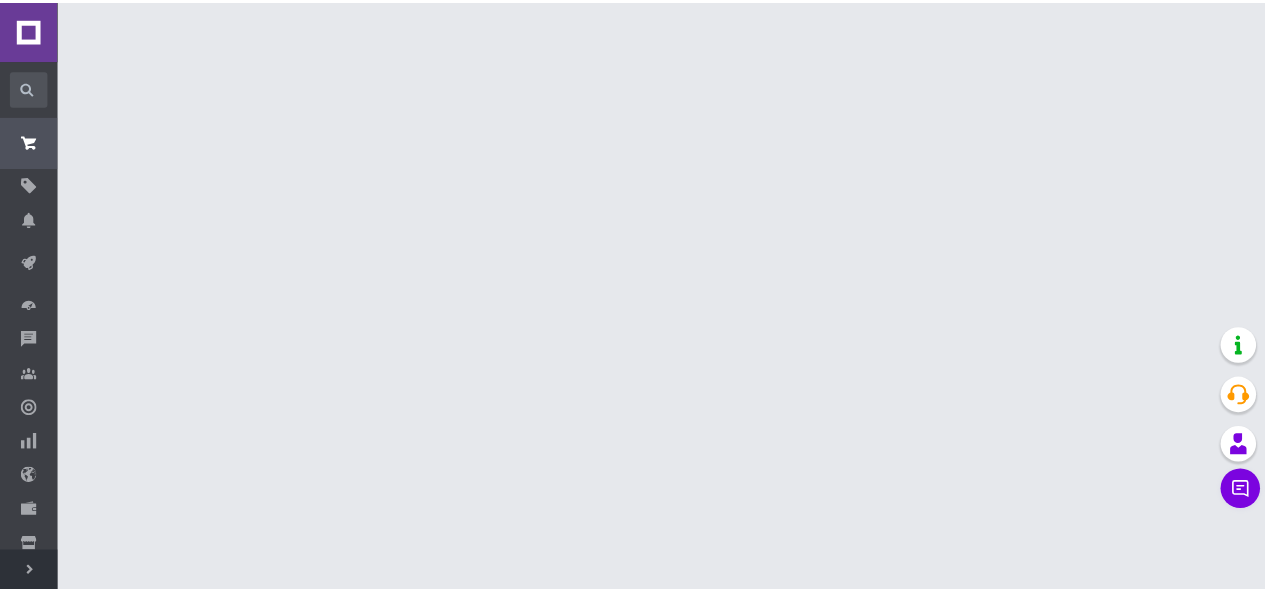 scroll, scrollTop: 0, scrollLeft: 0, axis: both 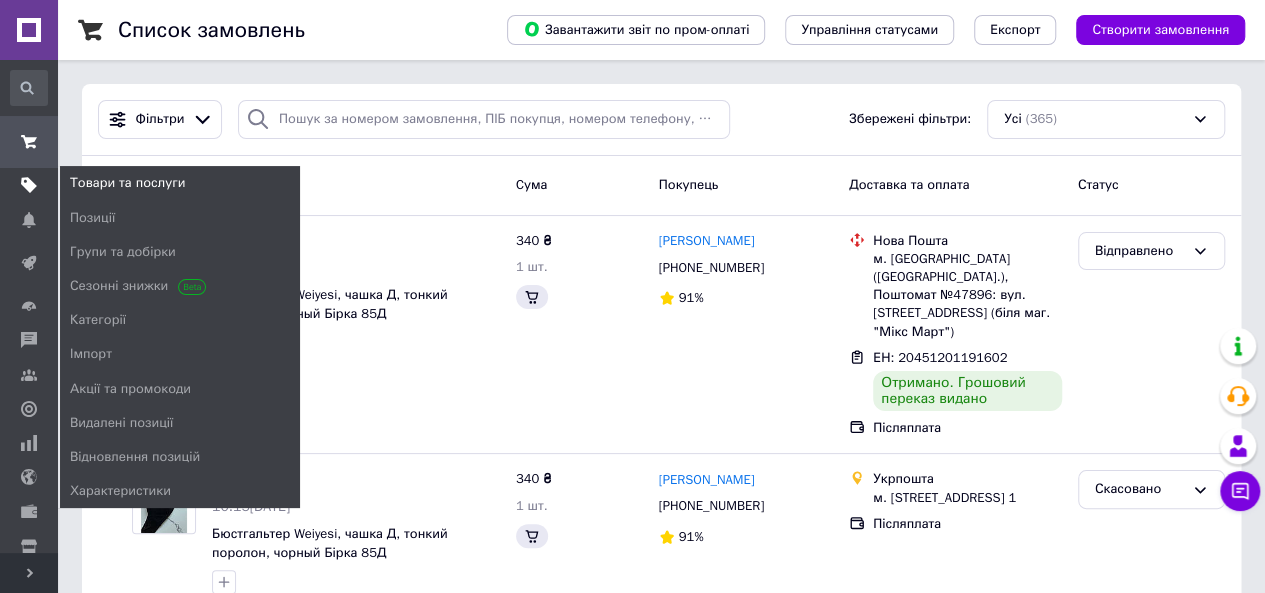 click 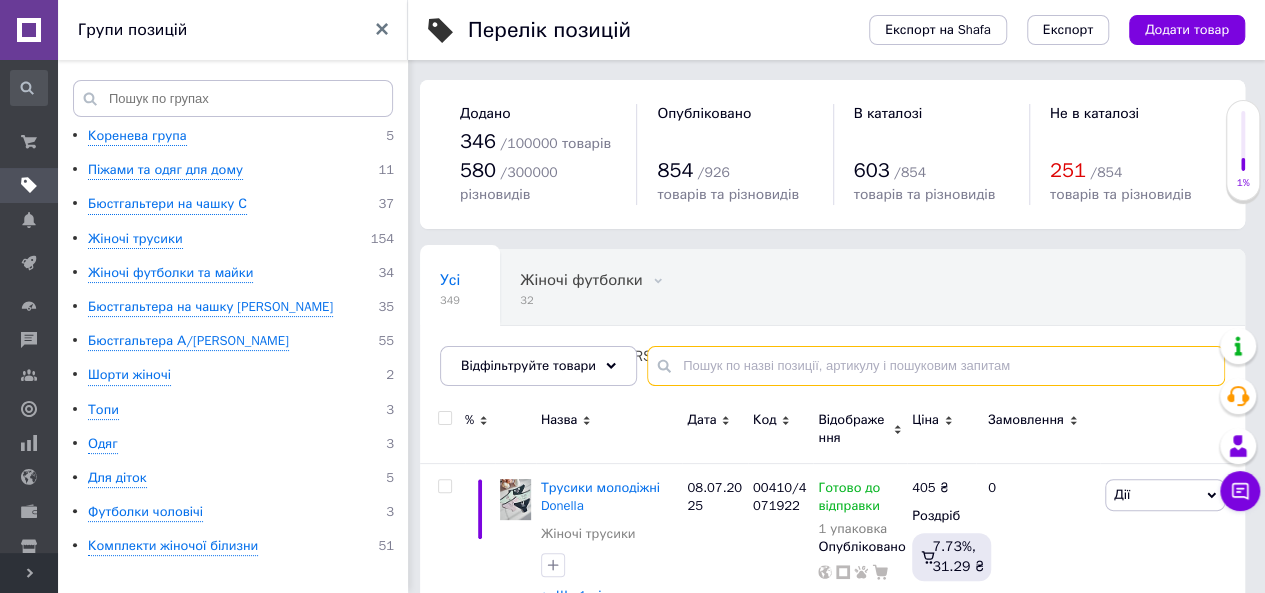 click at bounding box center [936, 366] 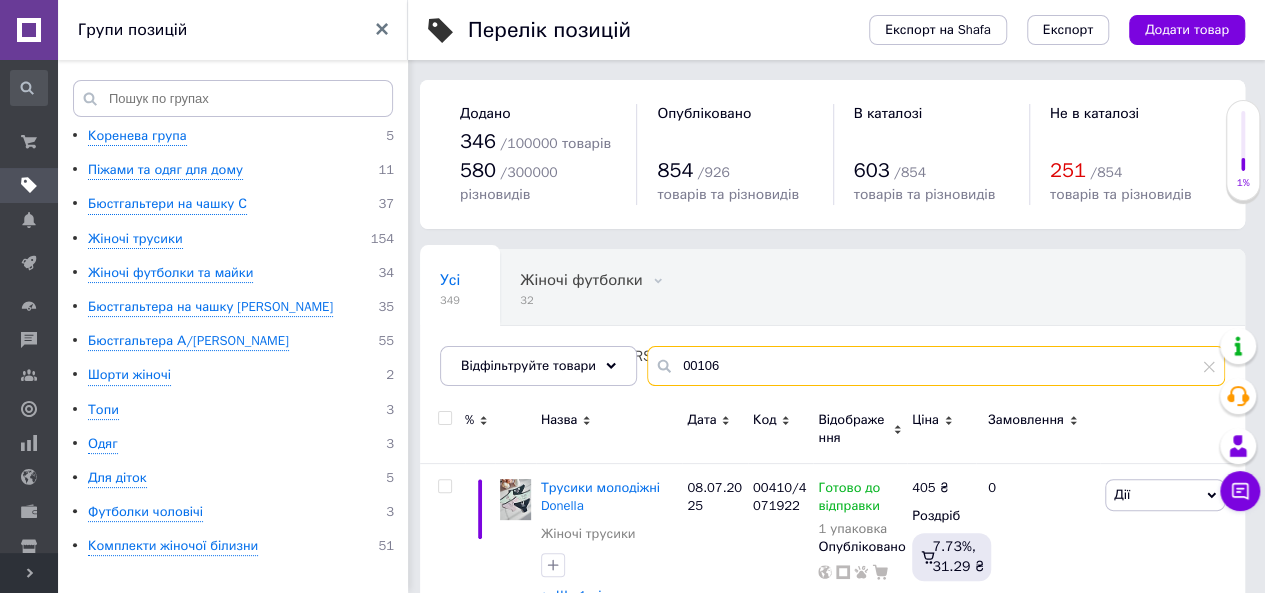 type on "00106" 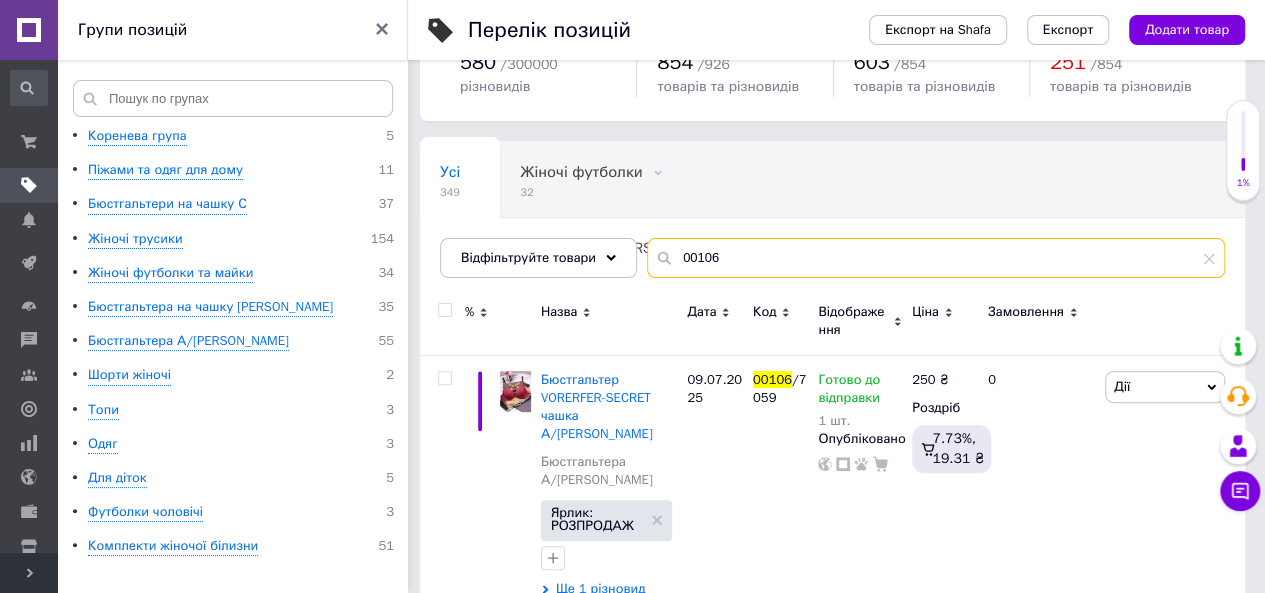 scroll, scrollTop: 110, scrollLeft: 0, axis: vertical 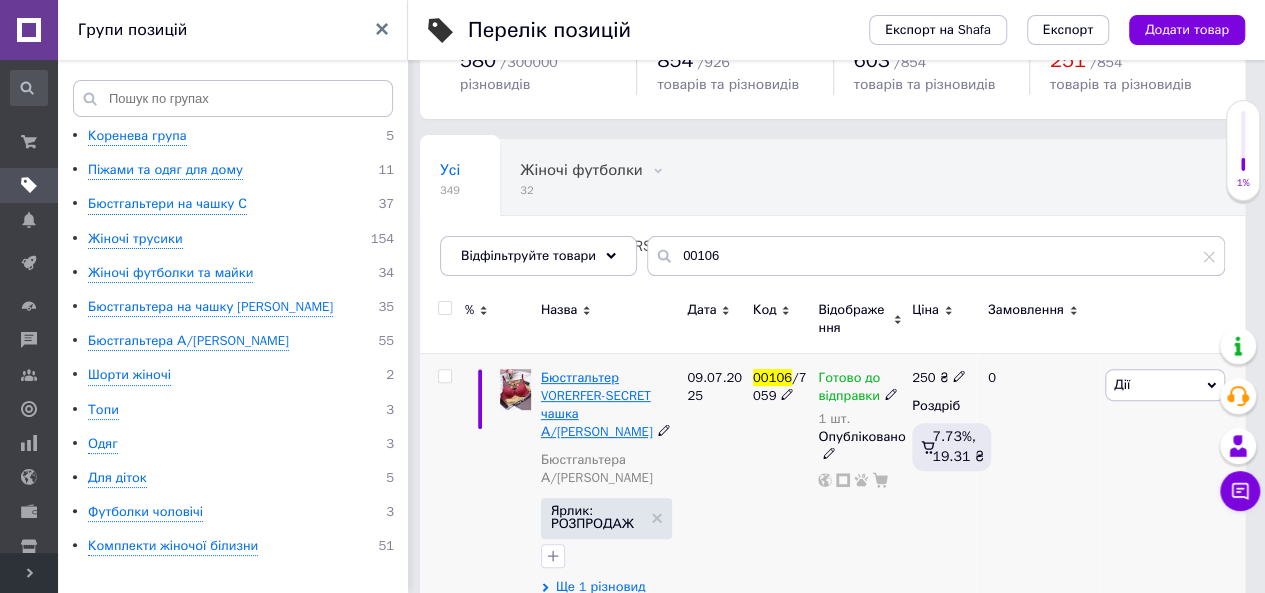 click on "Бюстгальтер VORERFER-SECRET чашка А/[PERSON_NAME]" at bounding box center [597, 405] 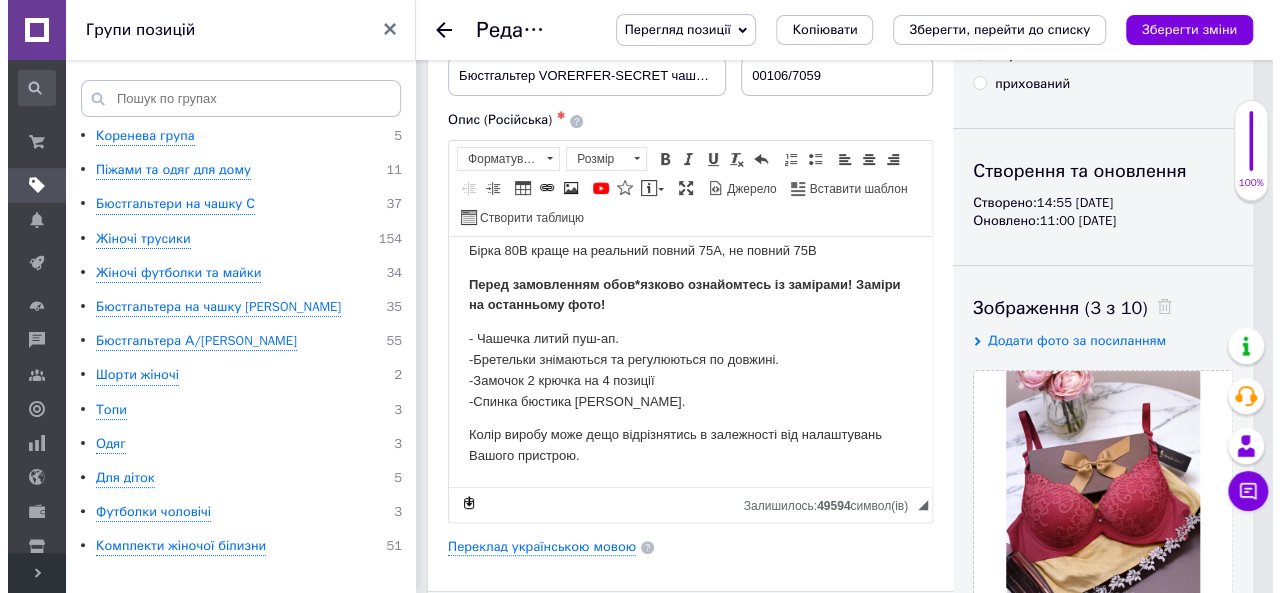 scroll, scrollTop: 300, scrollLeft: 0, axis: vertical 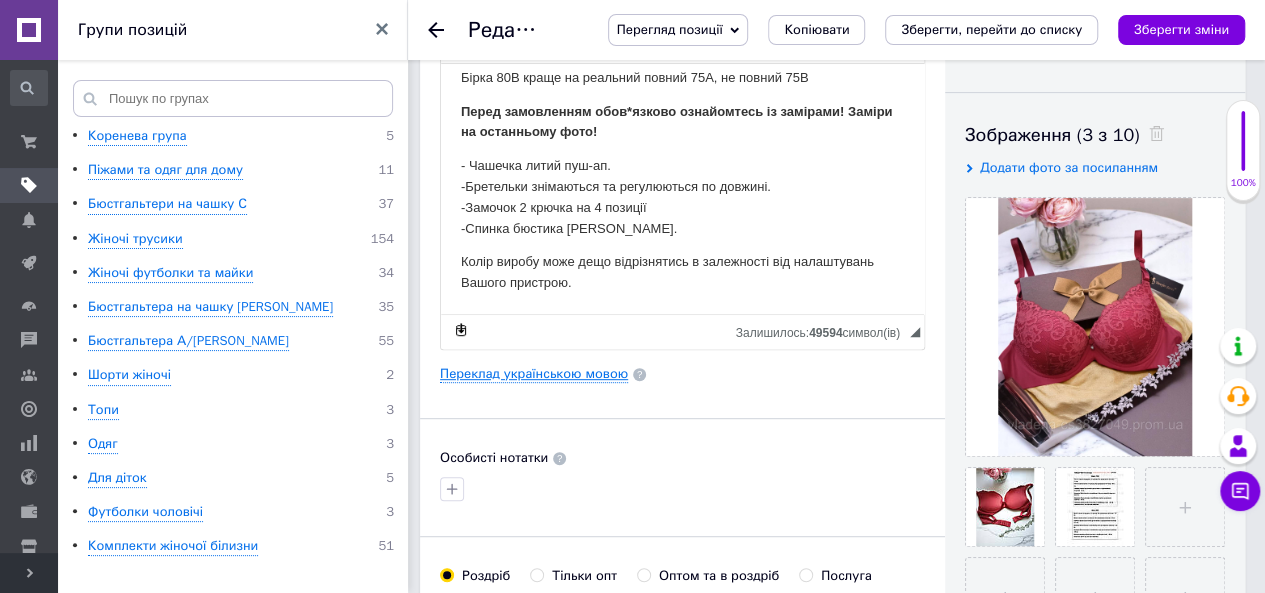 click on "Переклад українською мовою" at bounding box center (534, 374) 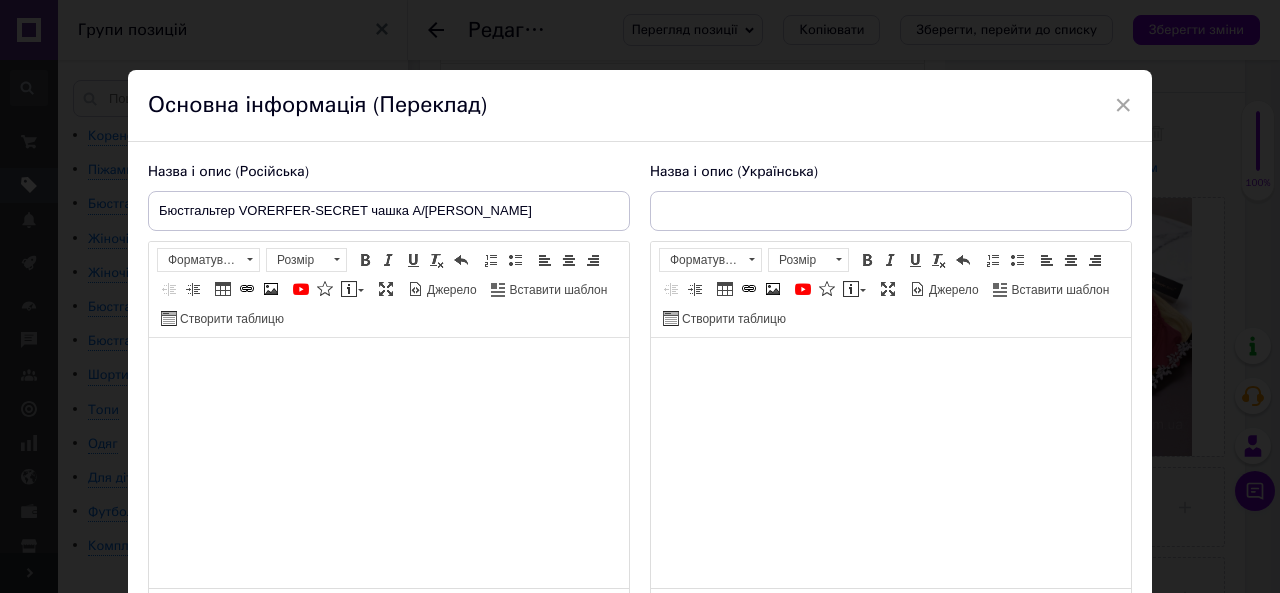 type on "Бюстгальтер VORERFER-SECRET, чашка  А/[PERSON_NAME]" 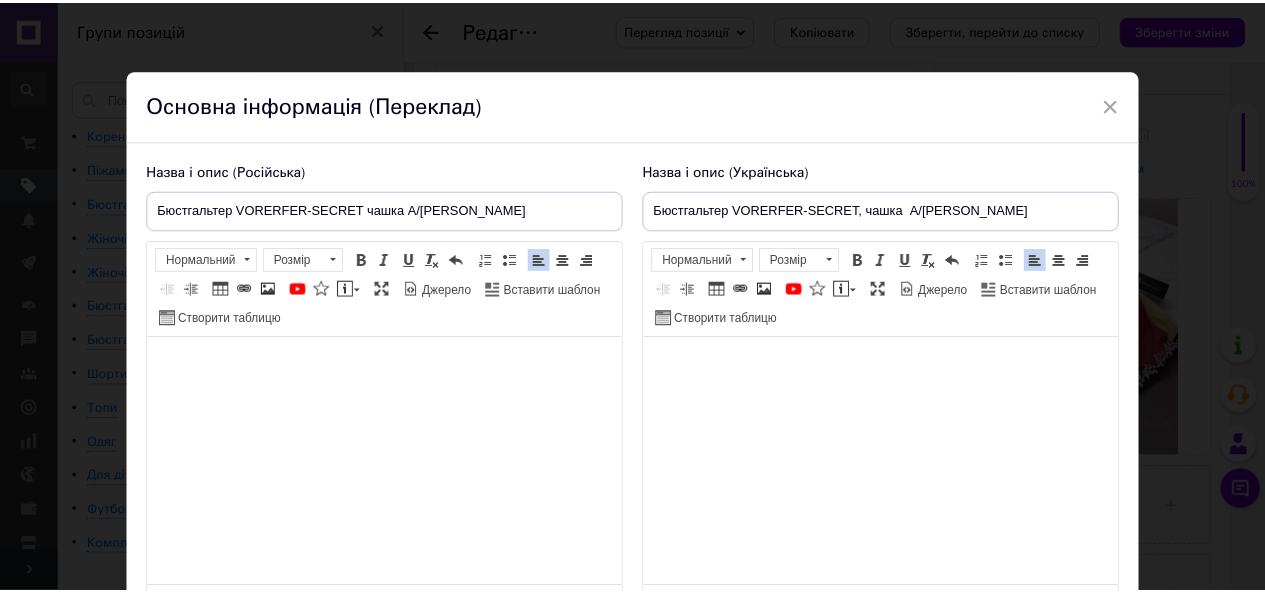 scroll, scrollTop: 191, scrollLeft: 0, axis: vertical 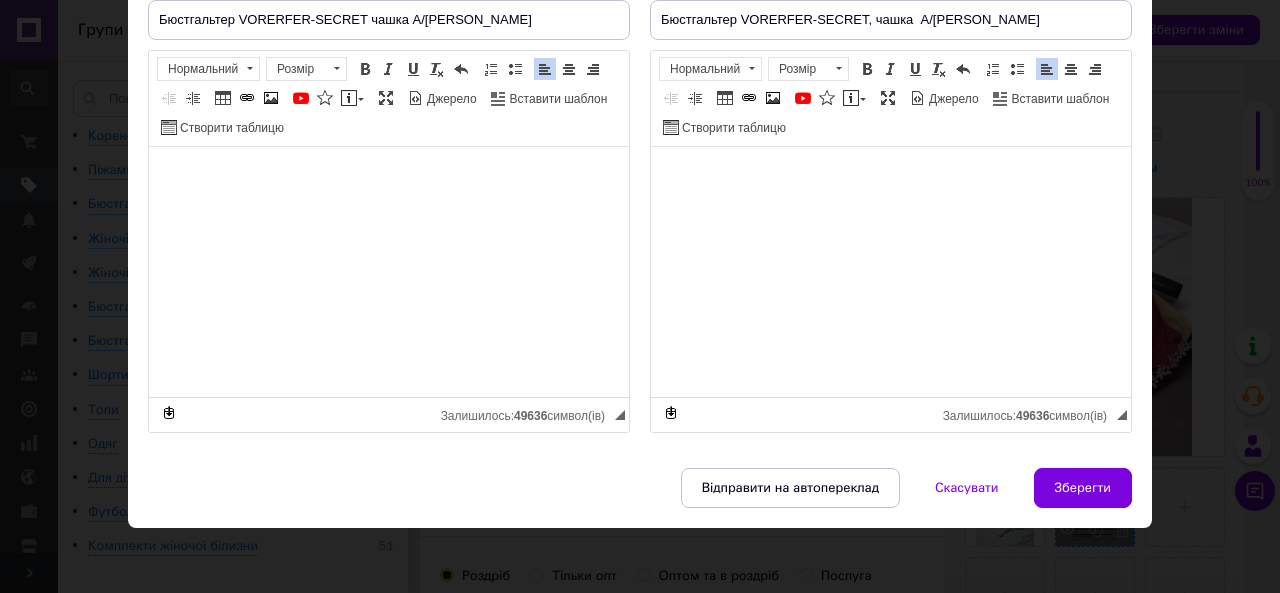 click on "Зберегти" at bounding box center [1083, 488] 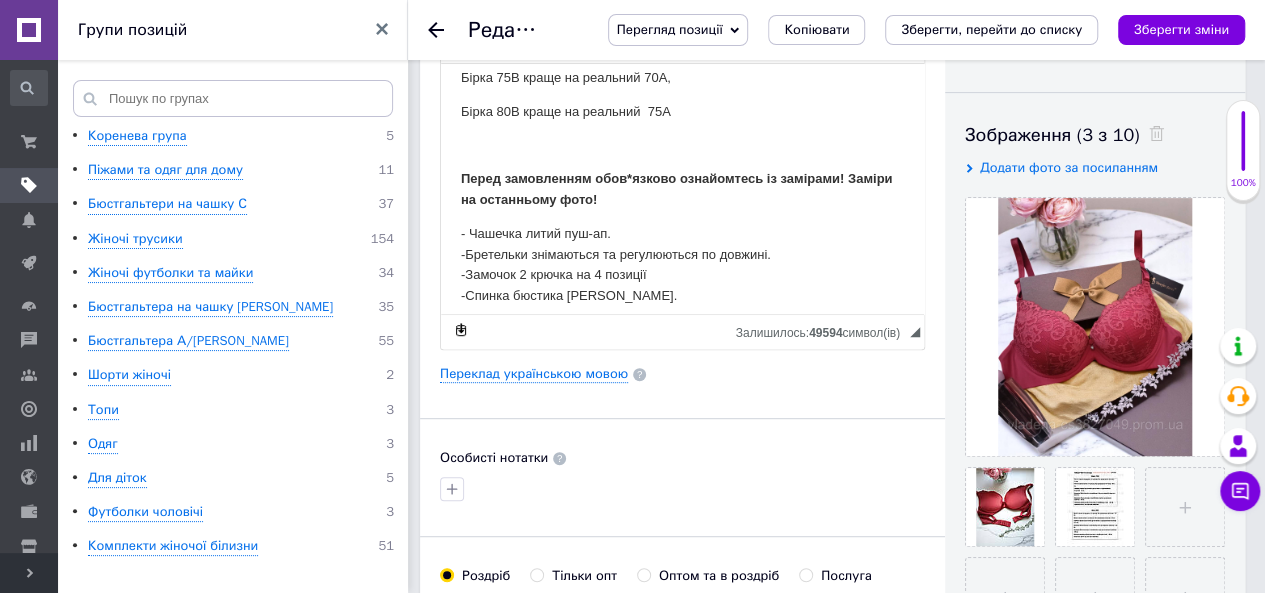 scroll, scrollTop: 30, scrollLeft: 0, axis: vertical 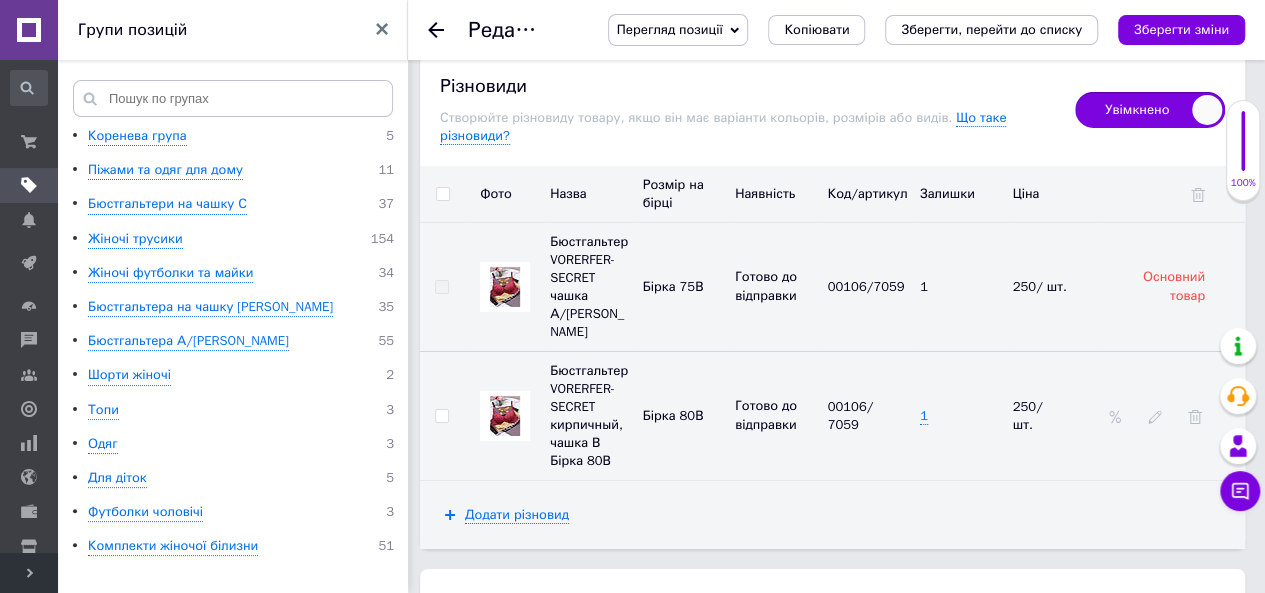 click on "Зберегти зміни" at bounding box center (488, 702) 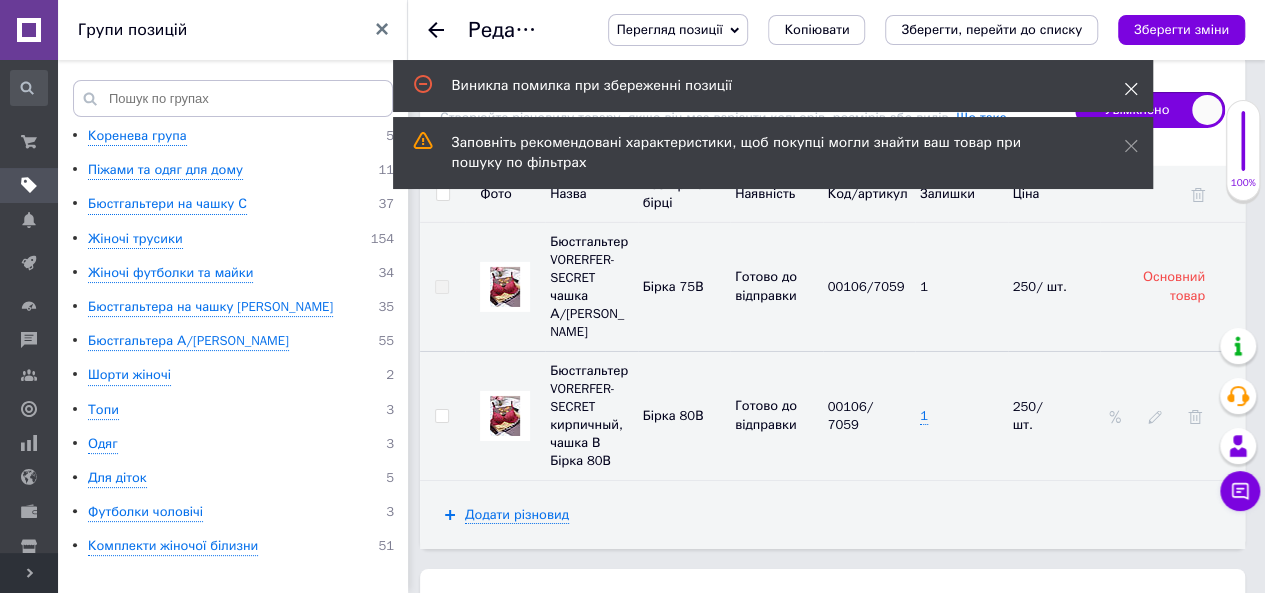 click 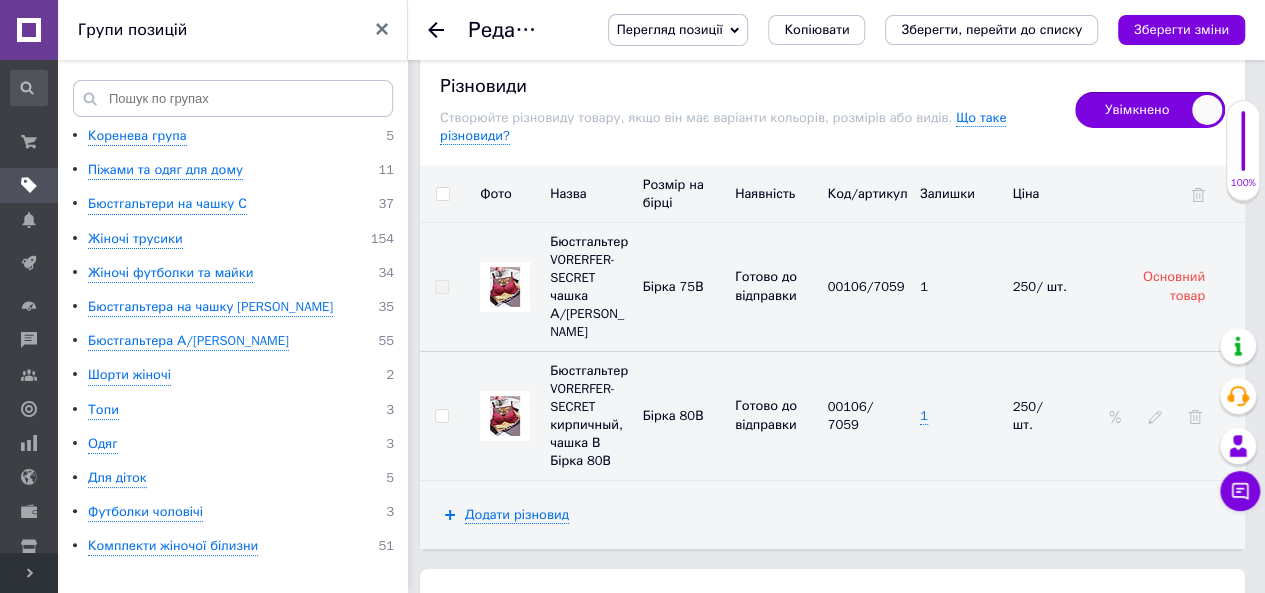 click on "Зберегти зміни" at bounding box center (488, 702) 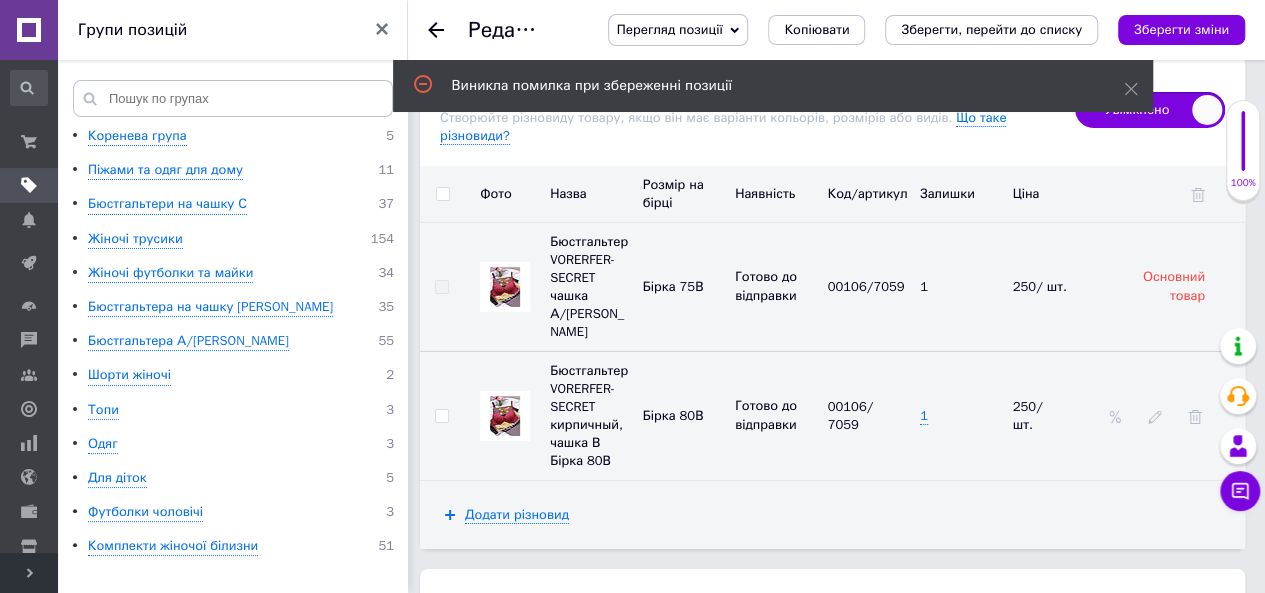 click on "Додаткова інформація" at bounding box center (747, 601) 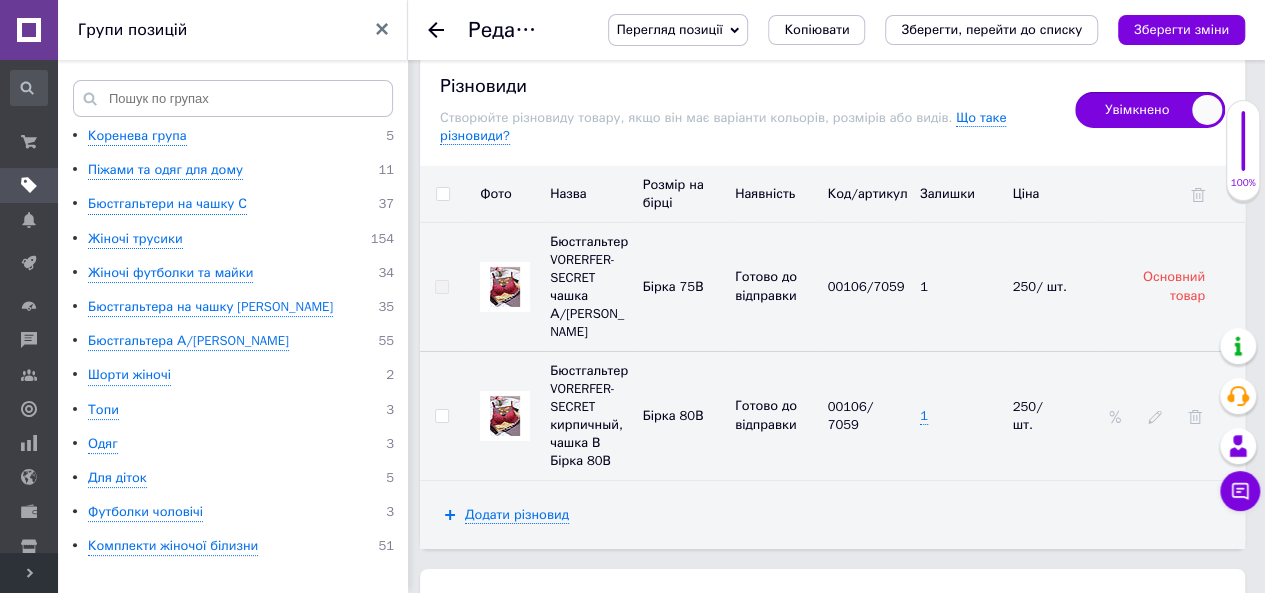 click on "Зберегти зміни" at bounding box center [488, 702] 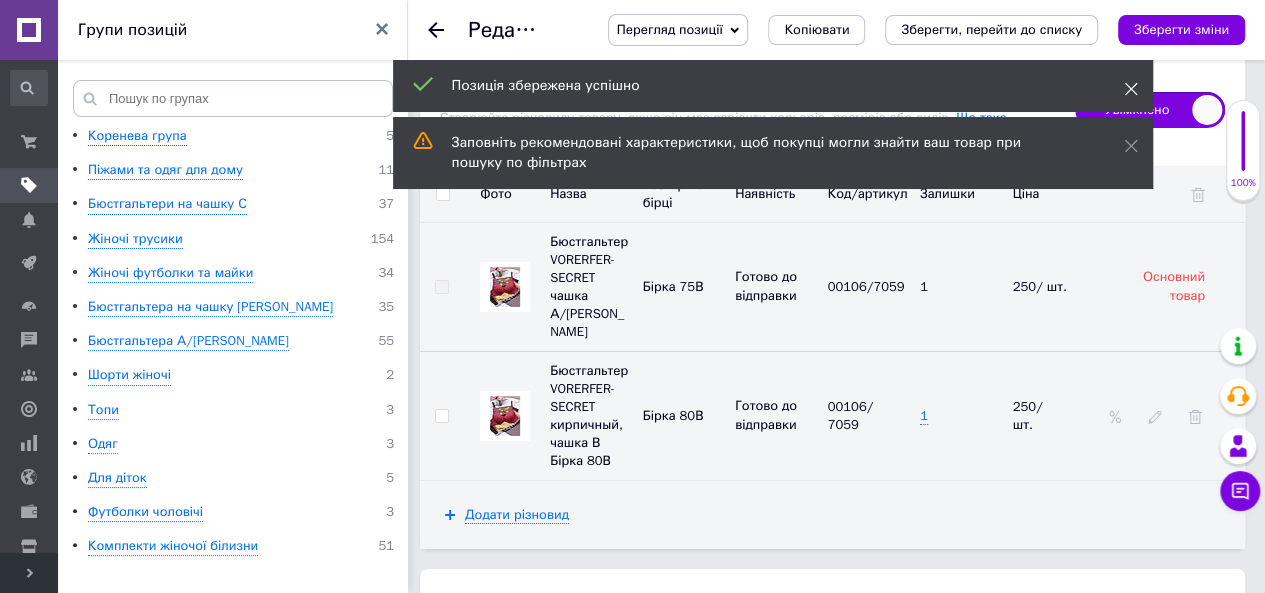 click 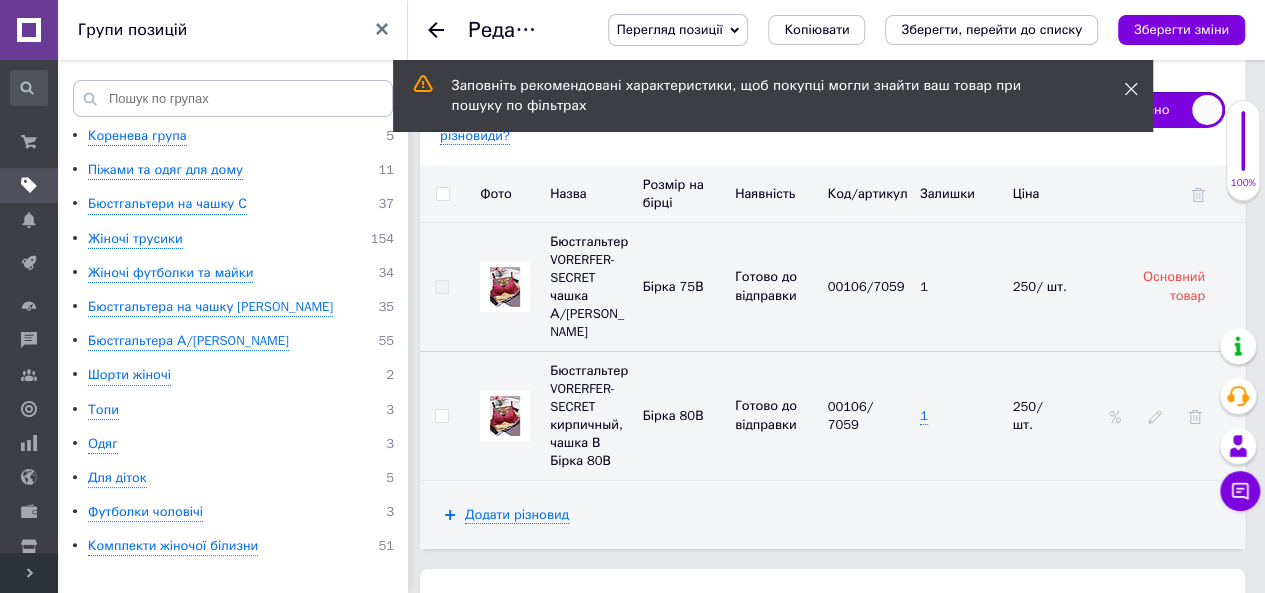 click 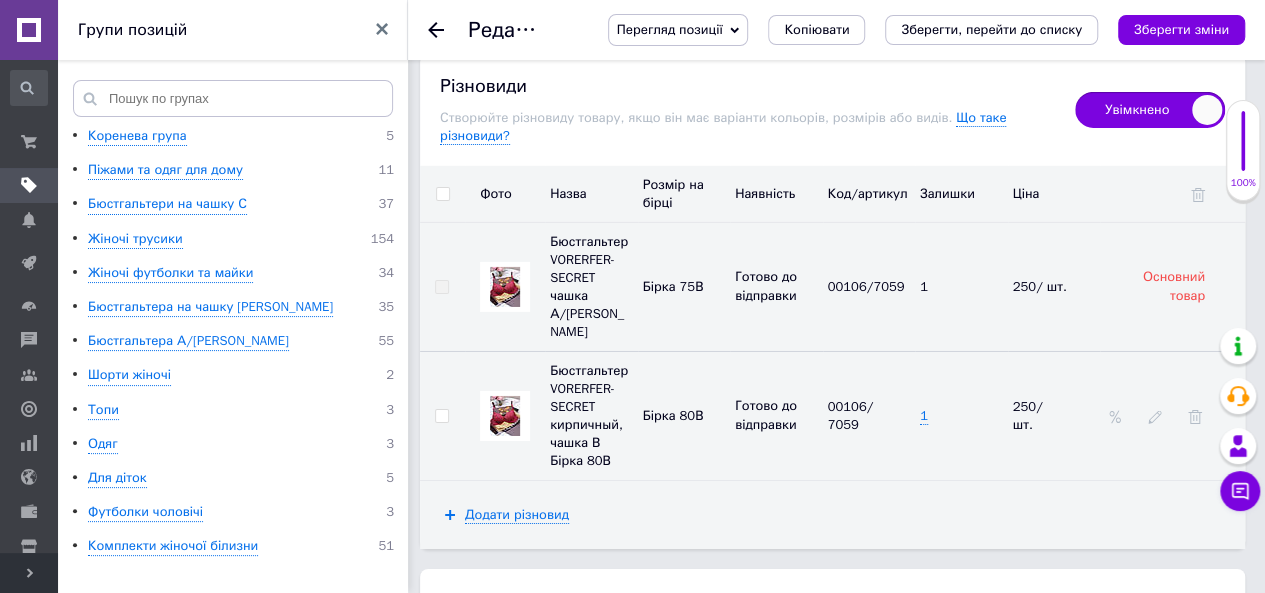 click on "Зберегти, перейти до списку" at bounding box center (688, 701) 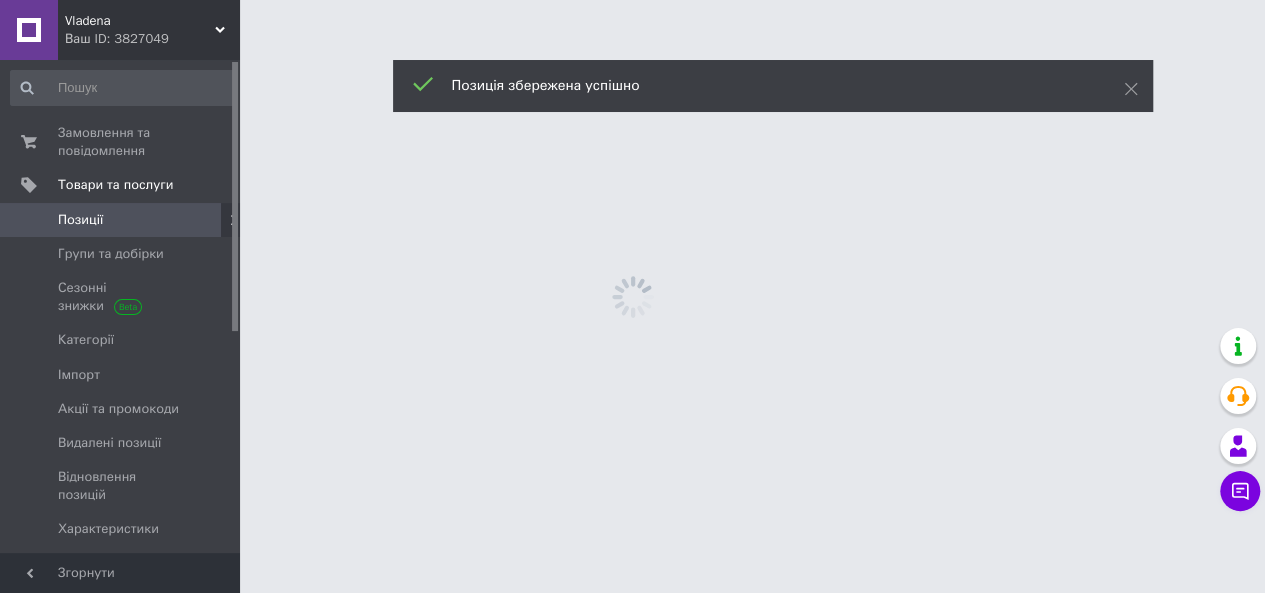 scroll, scrollTop: 0, scrollLeft: 0, axis: both 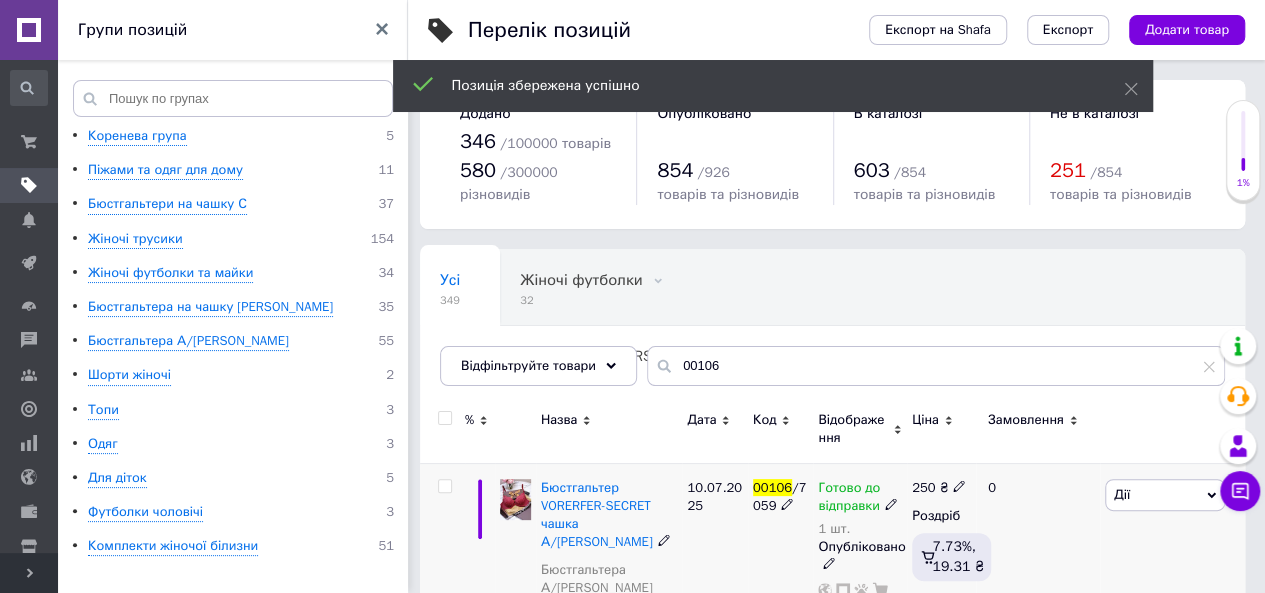 click on "Бюстгальтер VORERFER-SECRET чашка А/В Бюстгальтера А/[PERSON_NAME]" at bounding box center [609, 543] 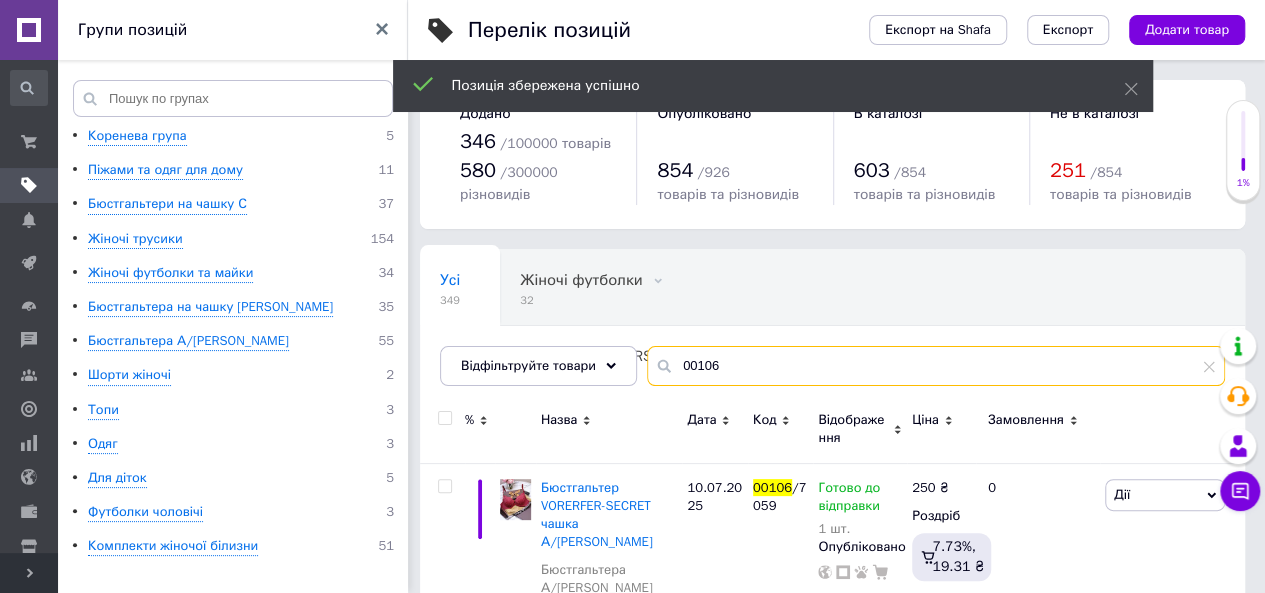 click on "00106" at bounding box center [936, 366] 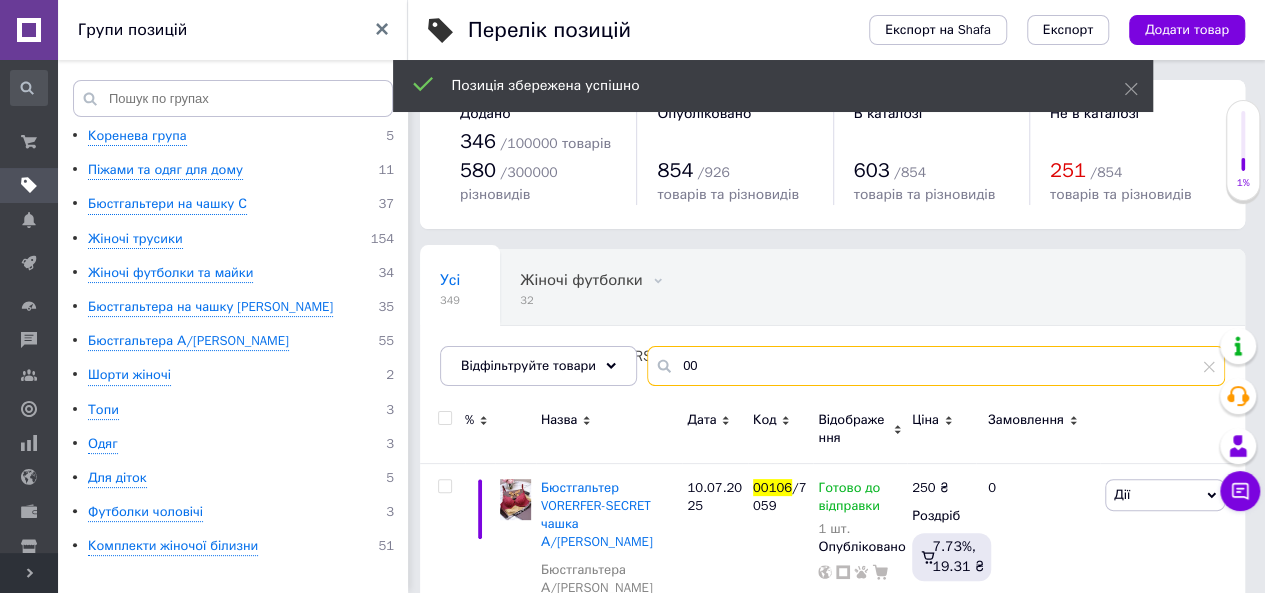 type on "0" 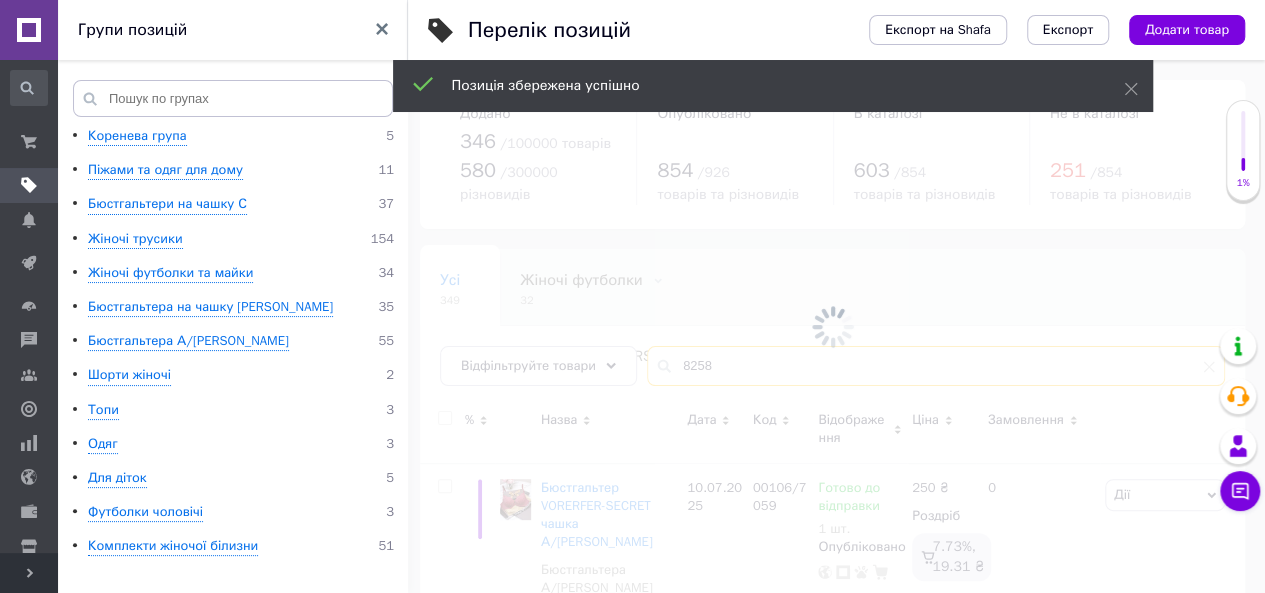 type on "8258" 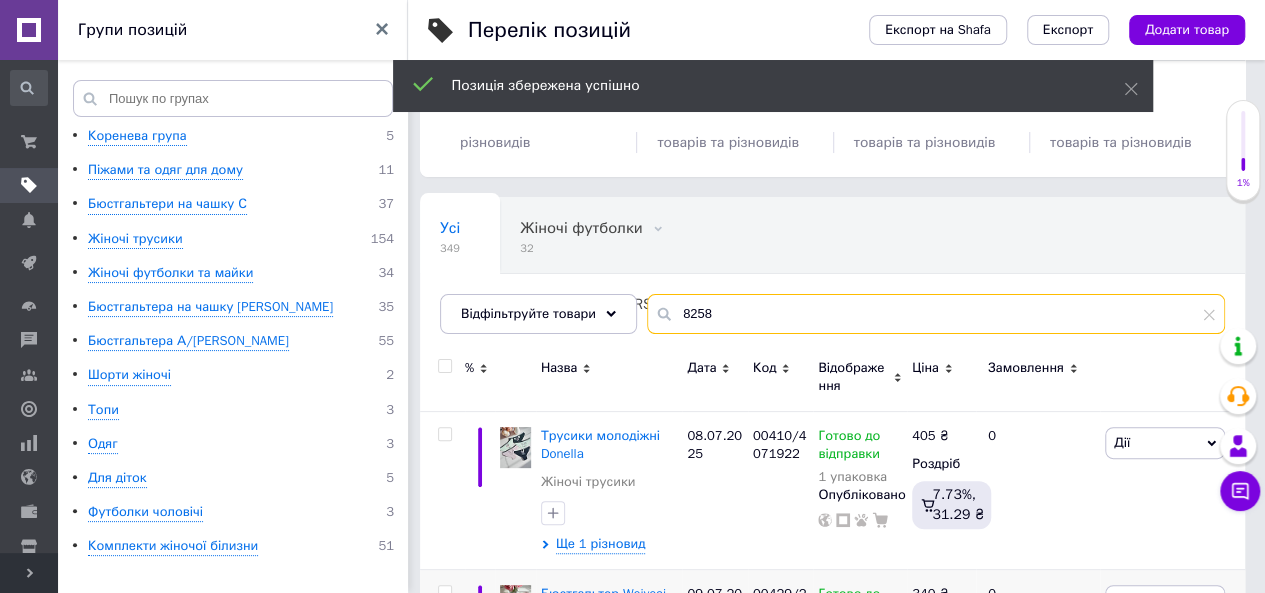 scroll, scrollTop: 0, scrollLeft: 0, axis: both 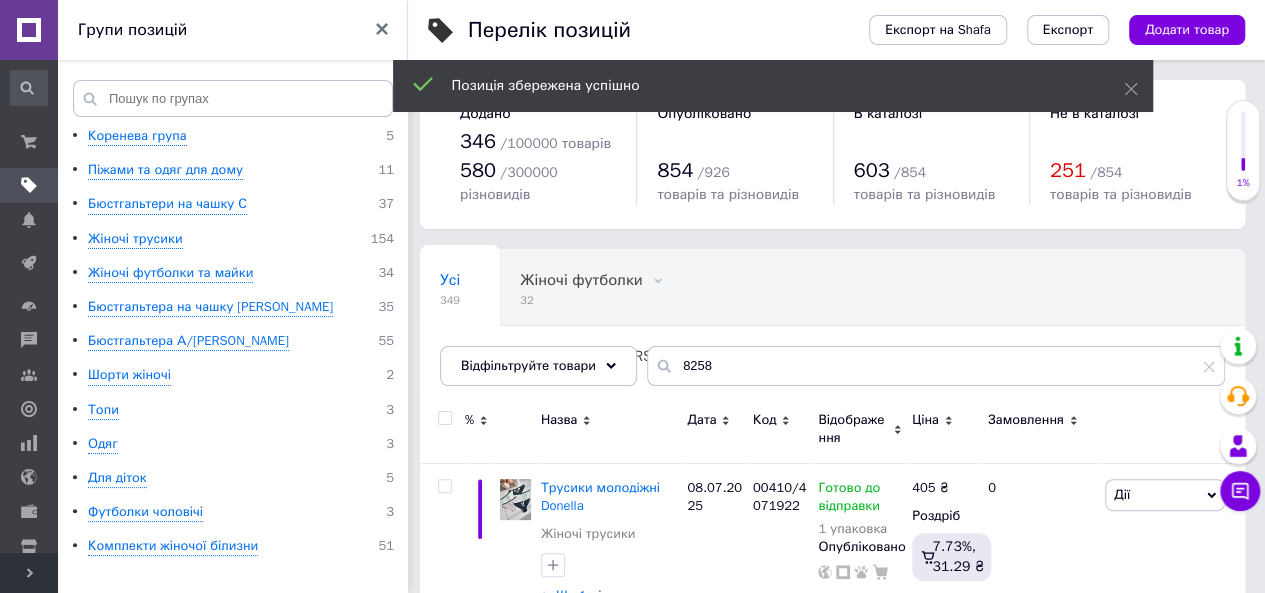 click on "Код" at bounding box center [765, 420] 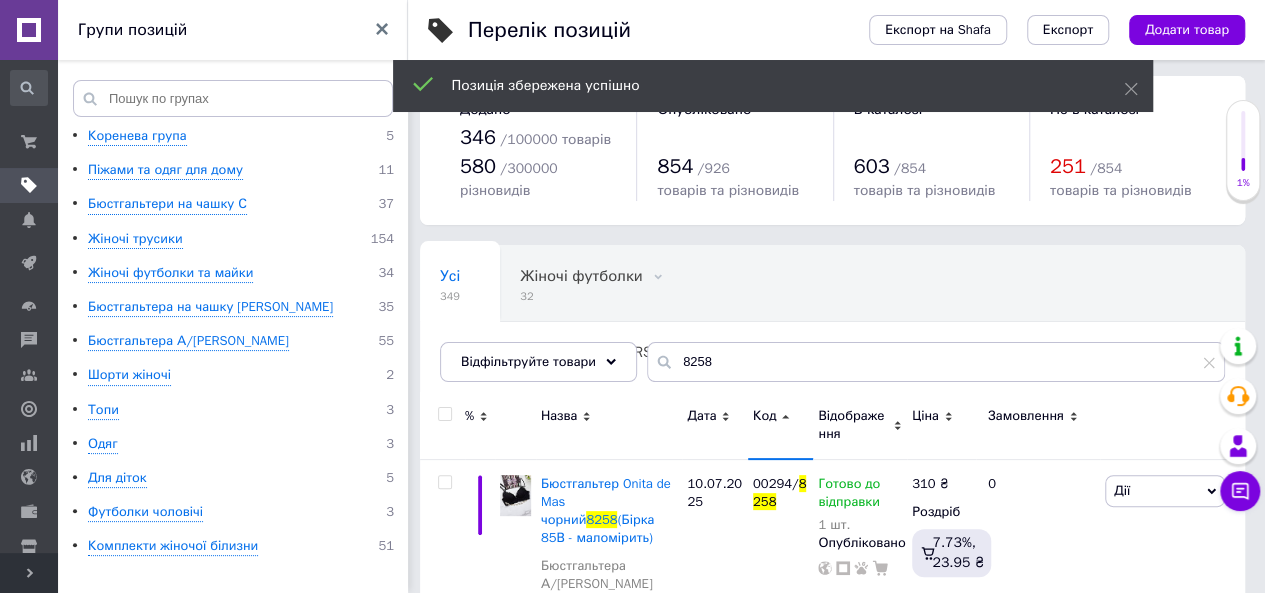 scroll, scrollTop: 64, scrollLeft: 0, axis: vertical 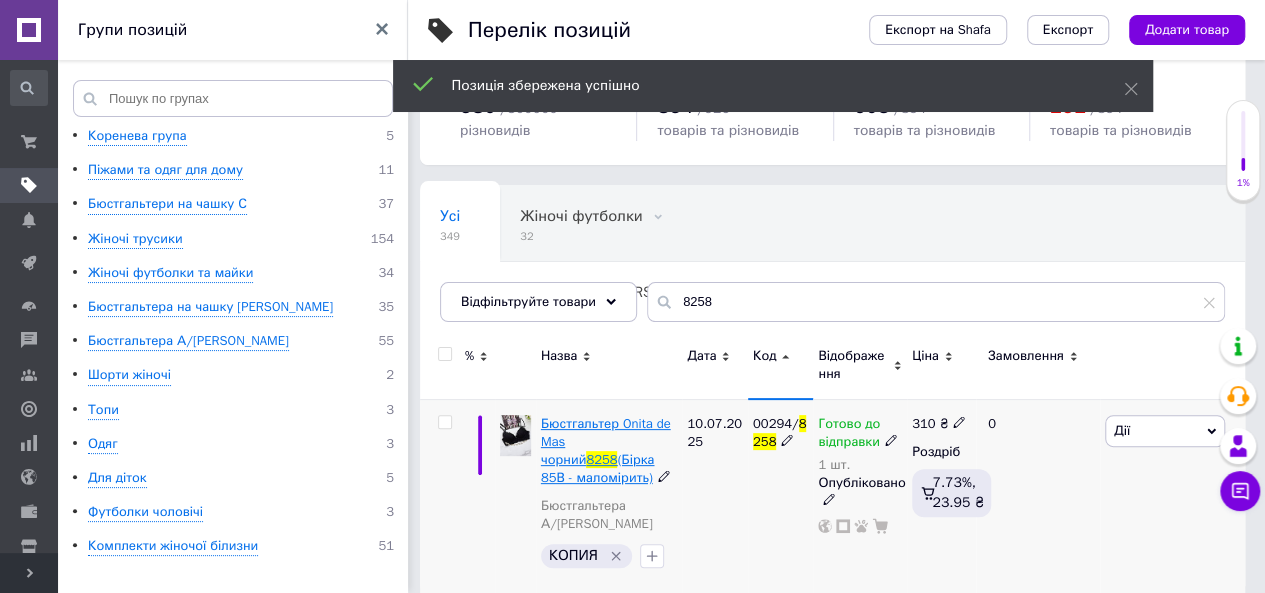 click on "Бюстгальтер Onita de Mas чорний" at bounding box center [606, 441] 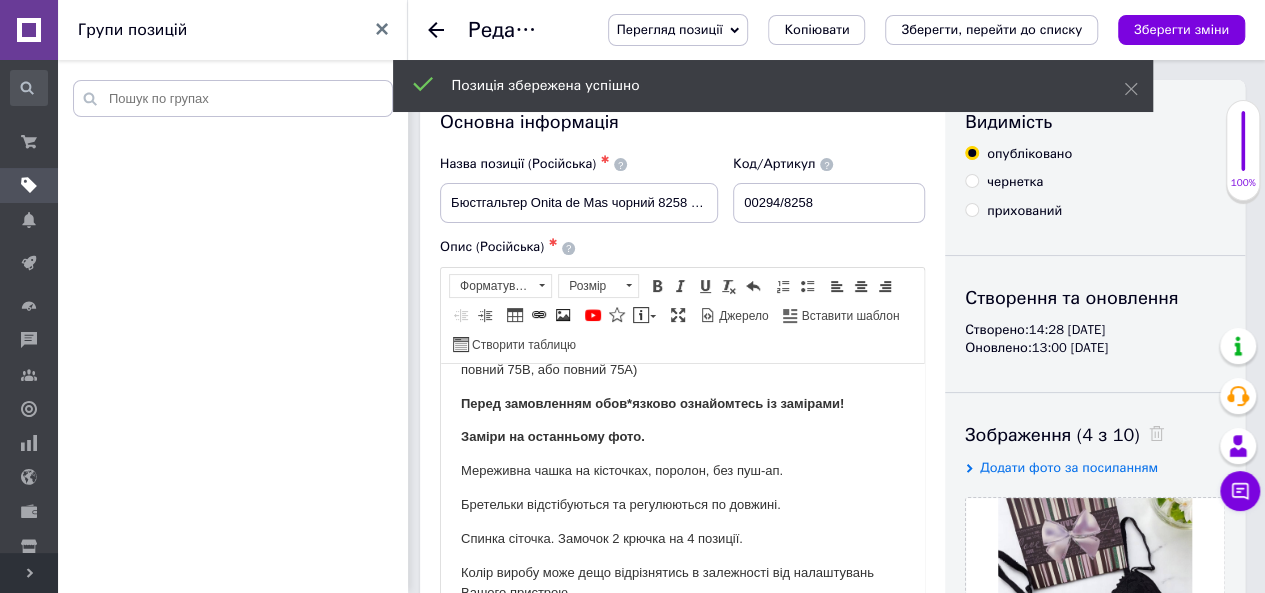 scroll, scrollTop: 0, scrollLeft: 0, axis: both 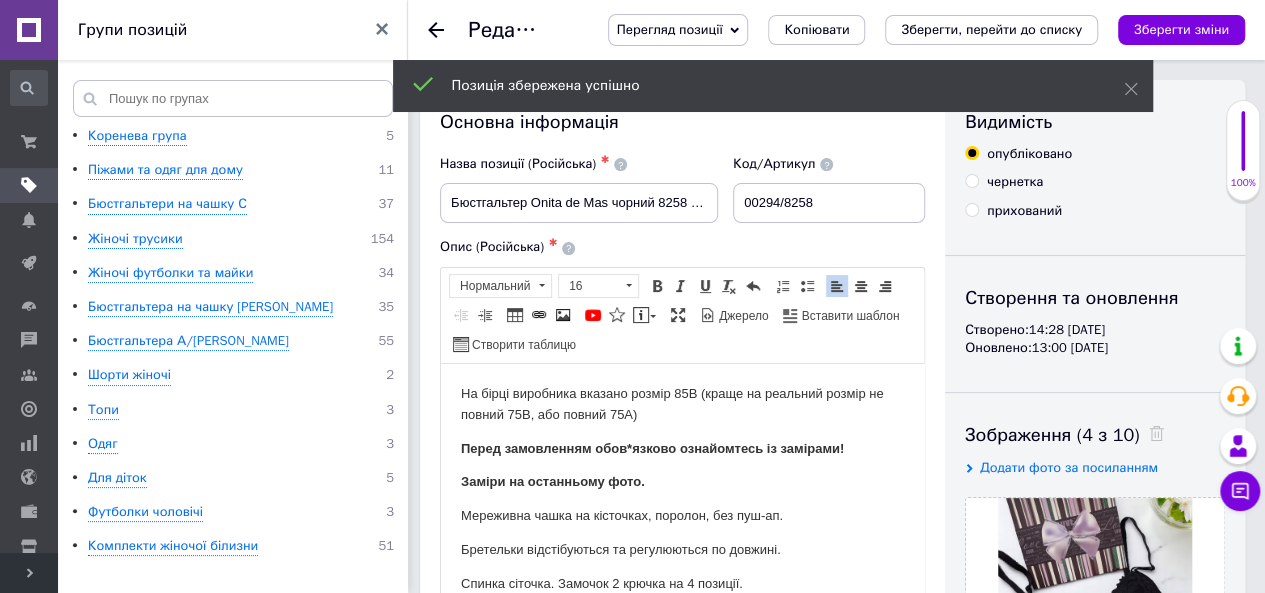 click on "На бірці виробника вказано розмір 85В (краще на реальний розмір не повний 75В, або повний 75А)" at bounding box center (682, 404) 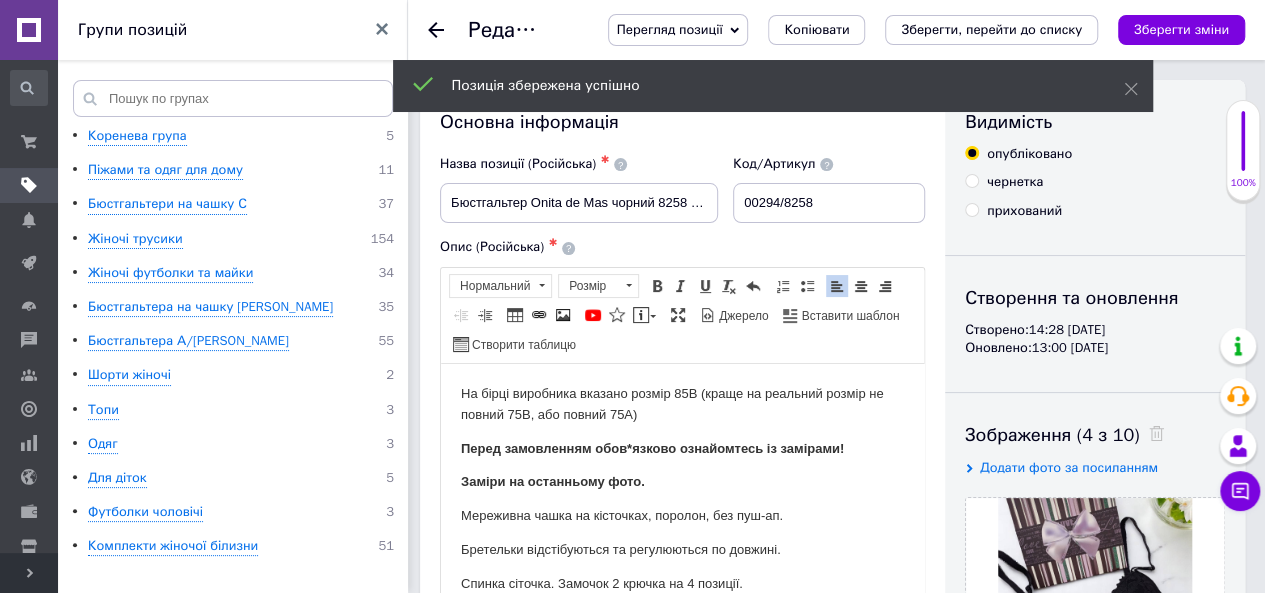 type 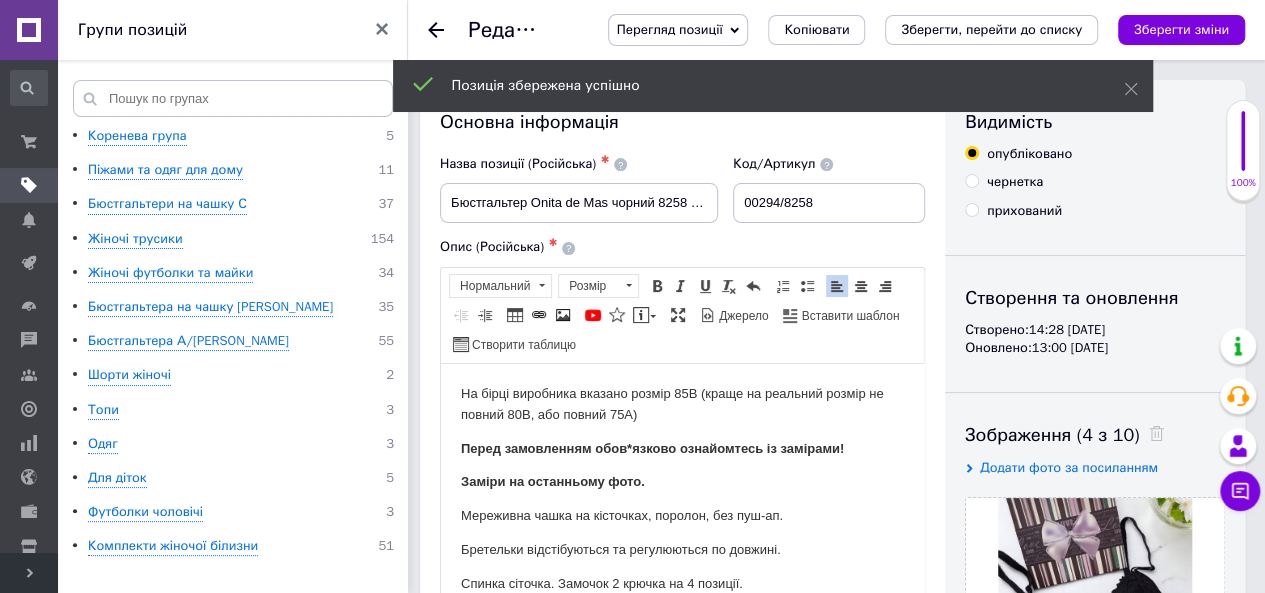 click on "На бірці виробника вказано розмір 85В (краще на реальний розмір не повний 80В, або повний 75А)" at bounding box center [682, 404] 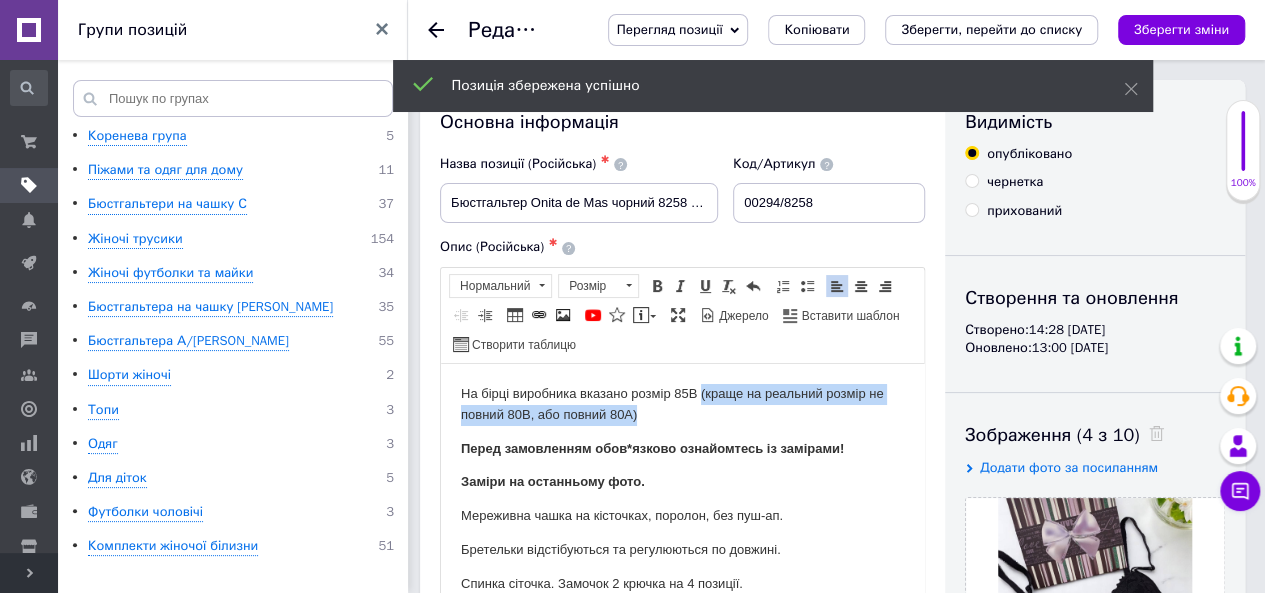 drag, startPoint x: 656, startPoint y: 412, endPoint x: 699, endPoint y: 399, distance: 44.922153 